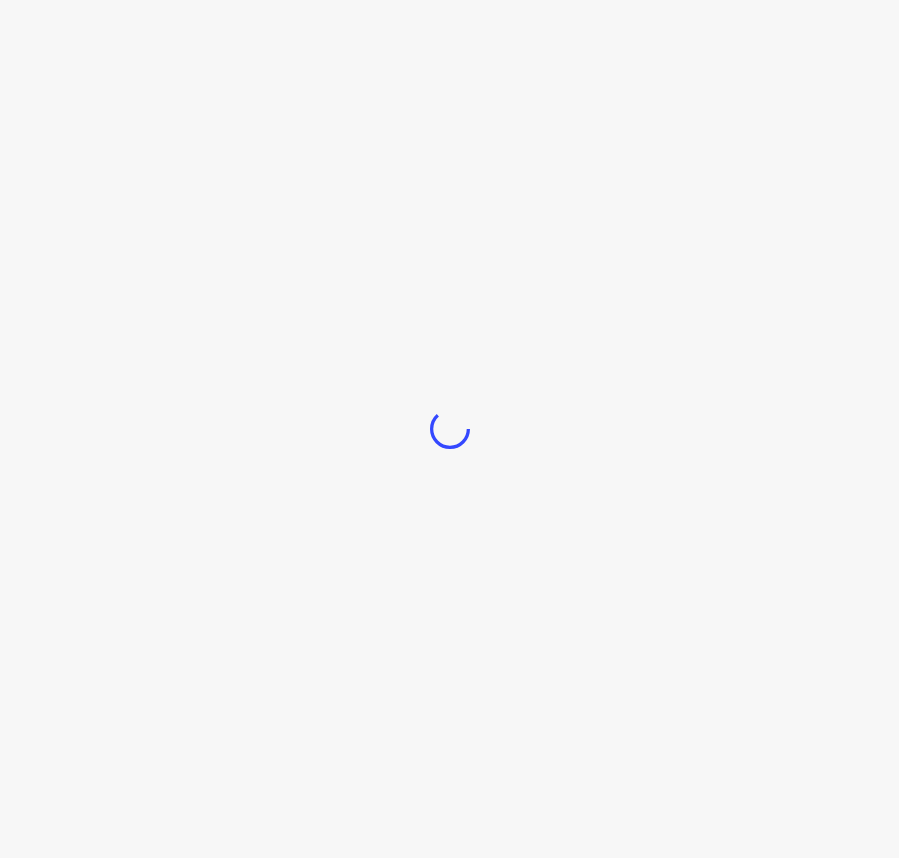 scroll, scrollTop: 0, scrollLeft: 0, axis: both 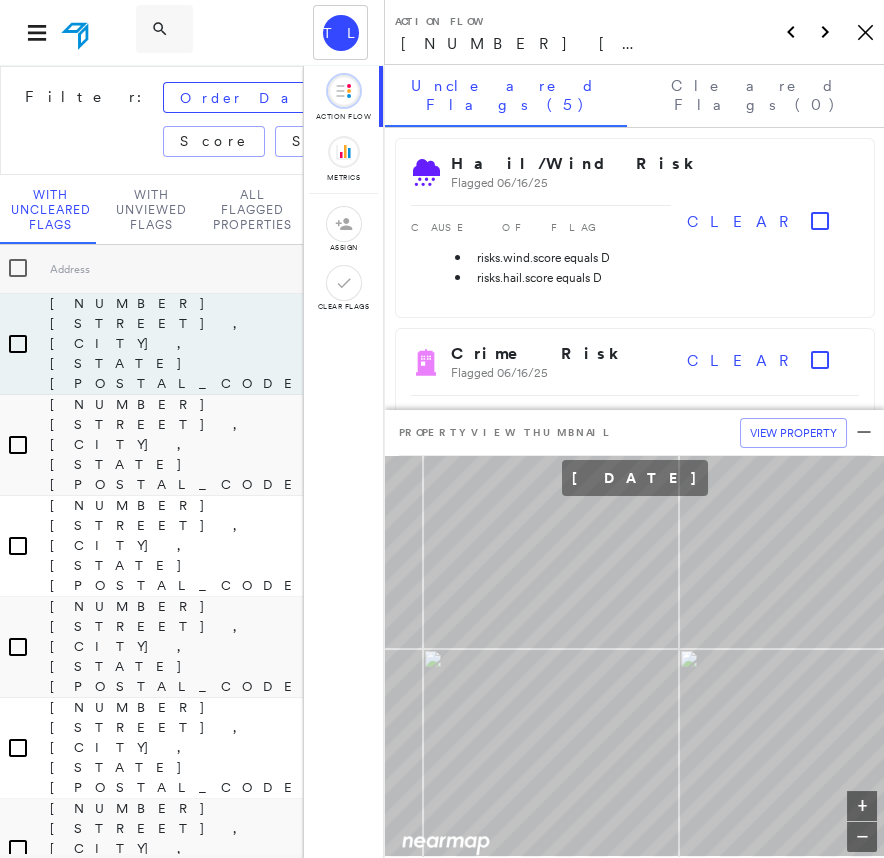 click on "[BRAND] [NUMBER] [STREET], [CITY], [STATE] [POSTAL_CODE] Icon_Closemodal" at bounding box center (634, 32) 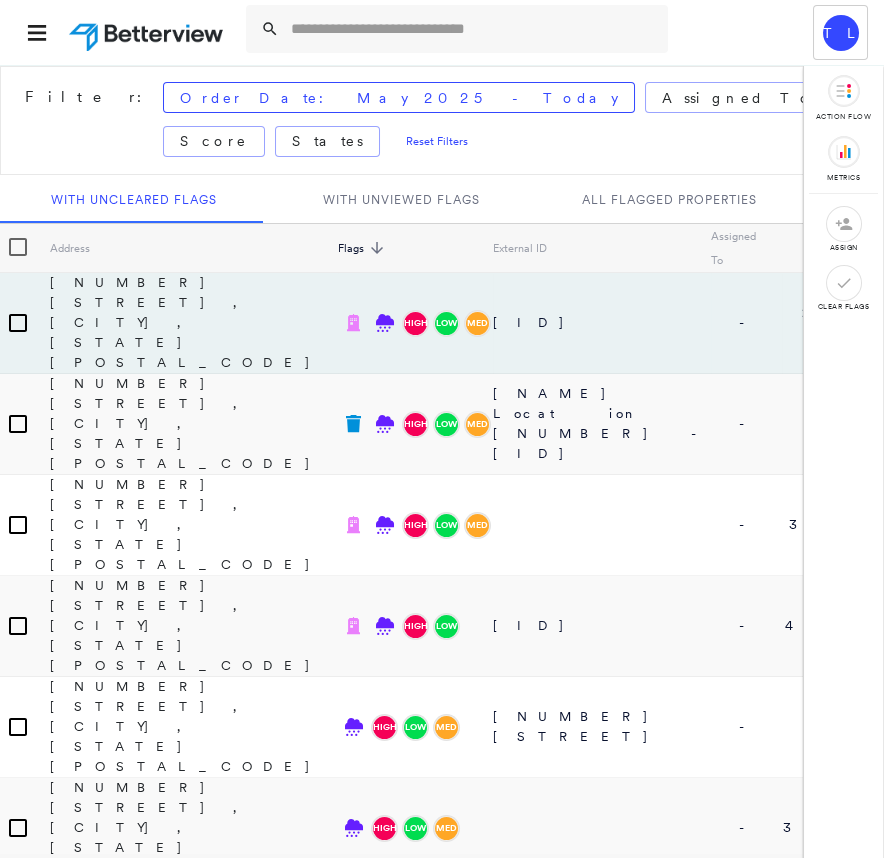 click at bounding box center (457, 32) 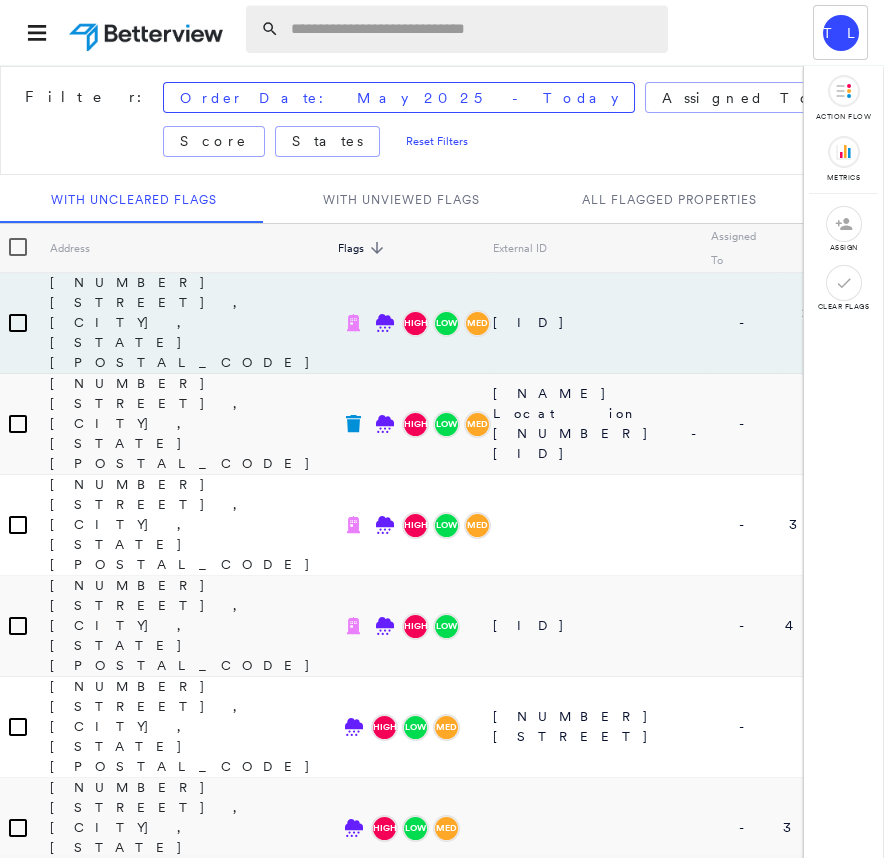 click at bounding box center (473, 29) 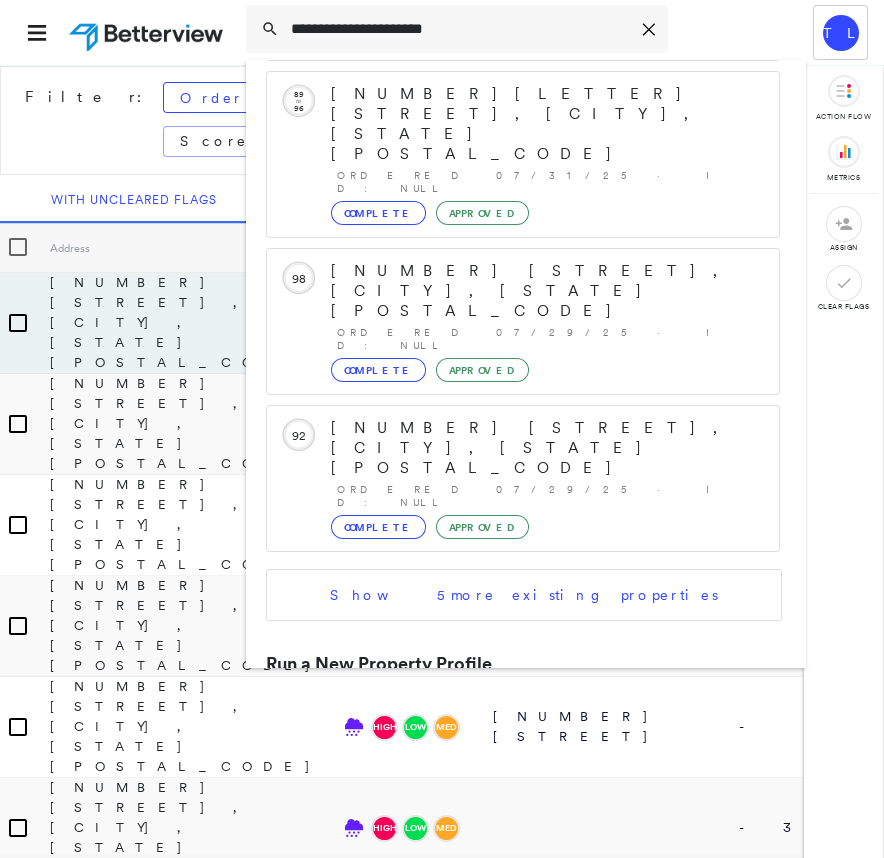 scroll, scrollTop: 212, scrollLeft: 0, axis: vertical 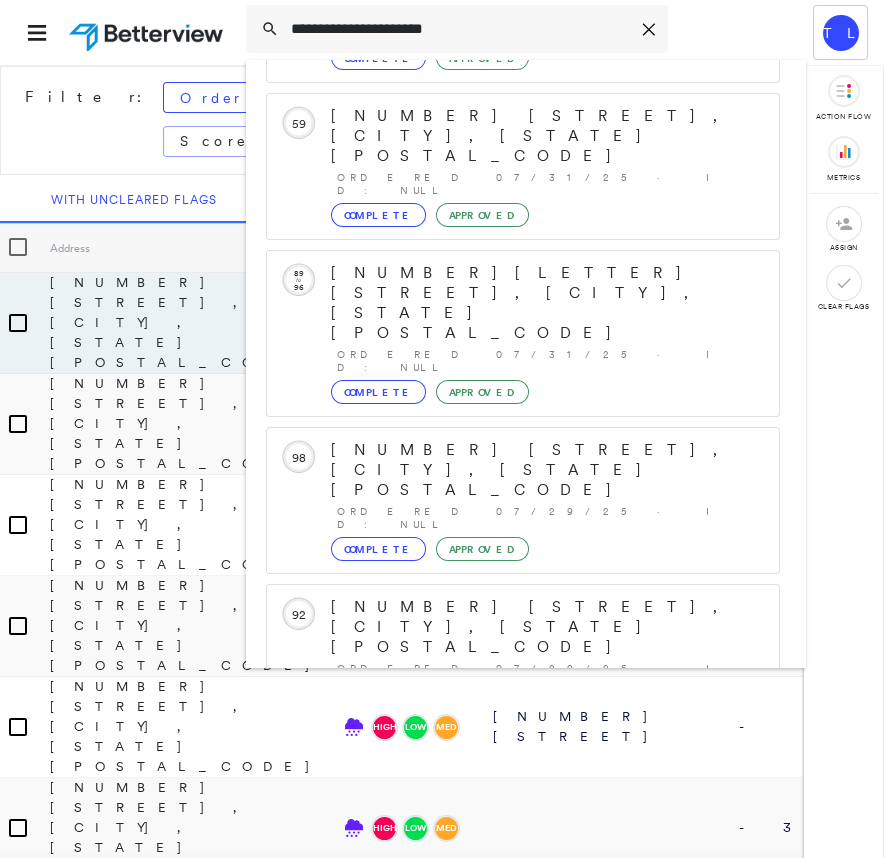 type on "**********" 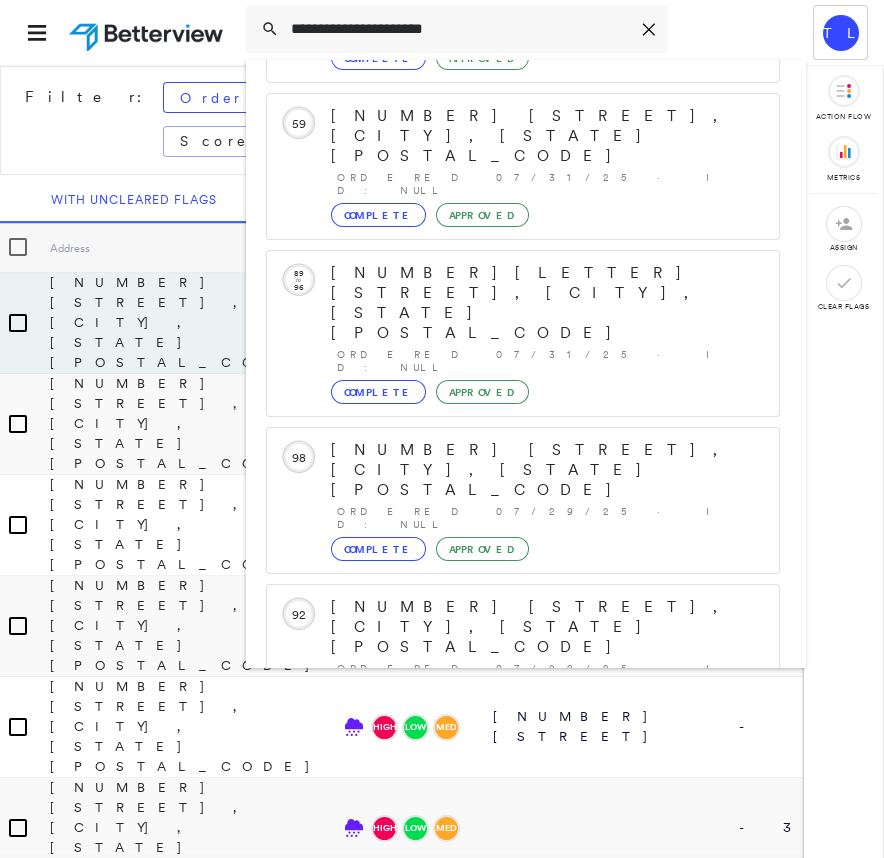 click on "[NUMBER] [STREET], [CITY], [STATE], [COUNTRY]" at bounding box center (501, 919) 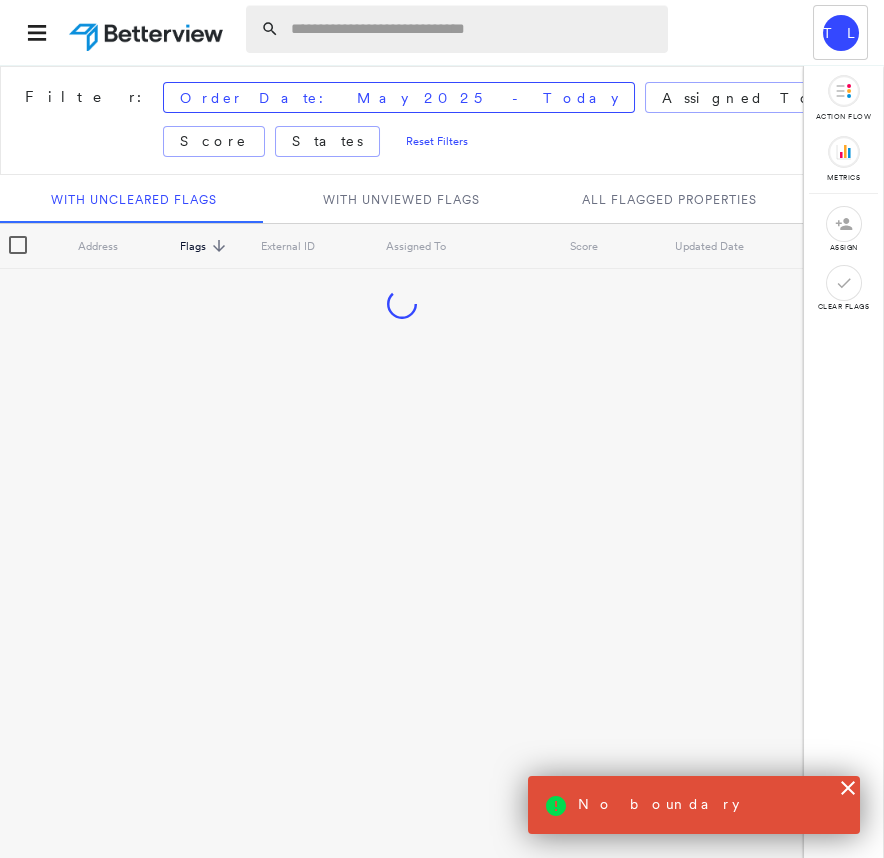 click at bounding box center [473, 29] 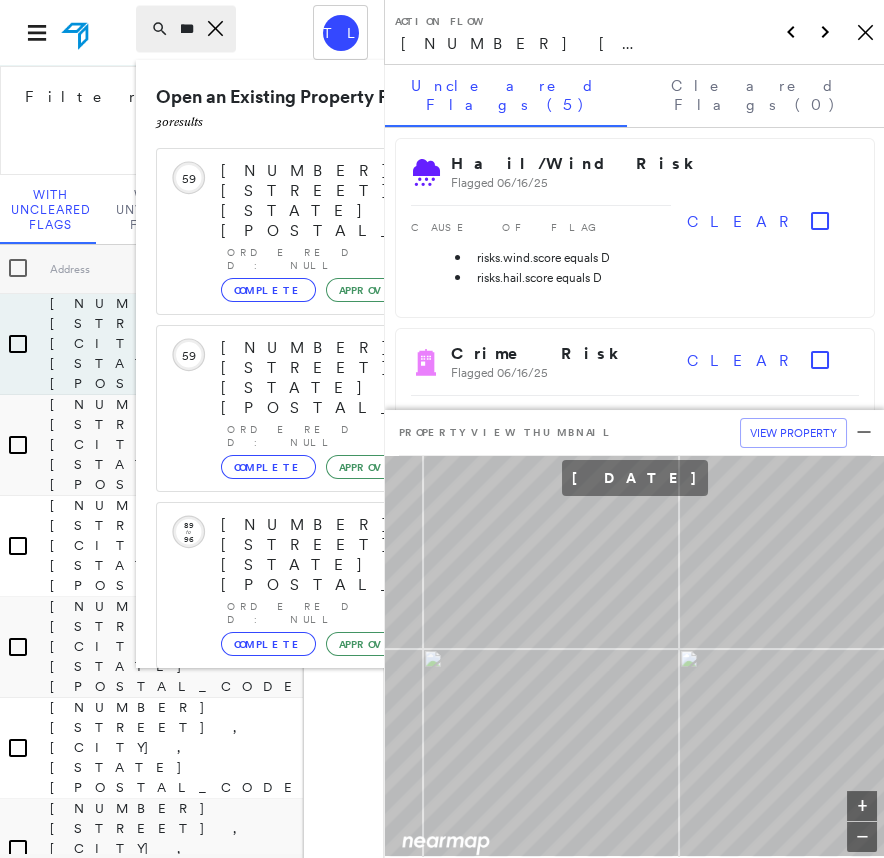 scroll, scrollTop: 0, scrollLeft: 135, axis: horizontal 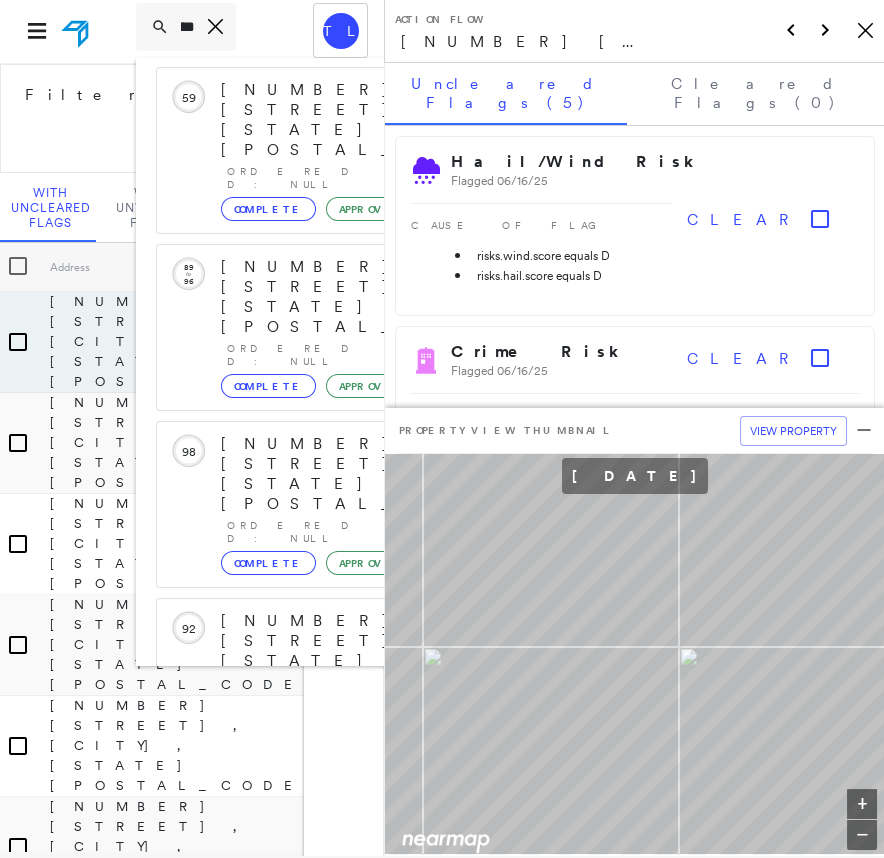 type on "**********" 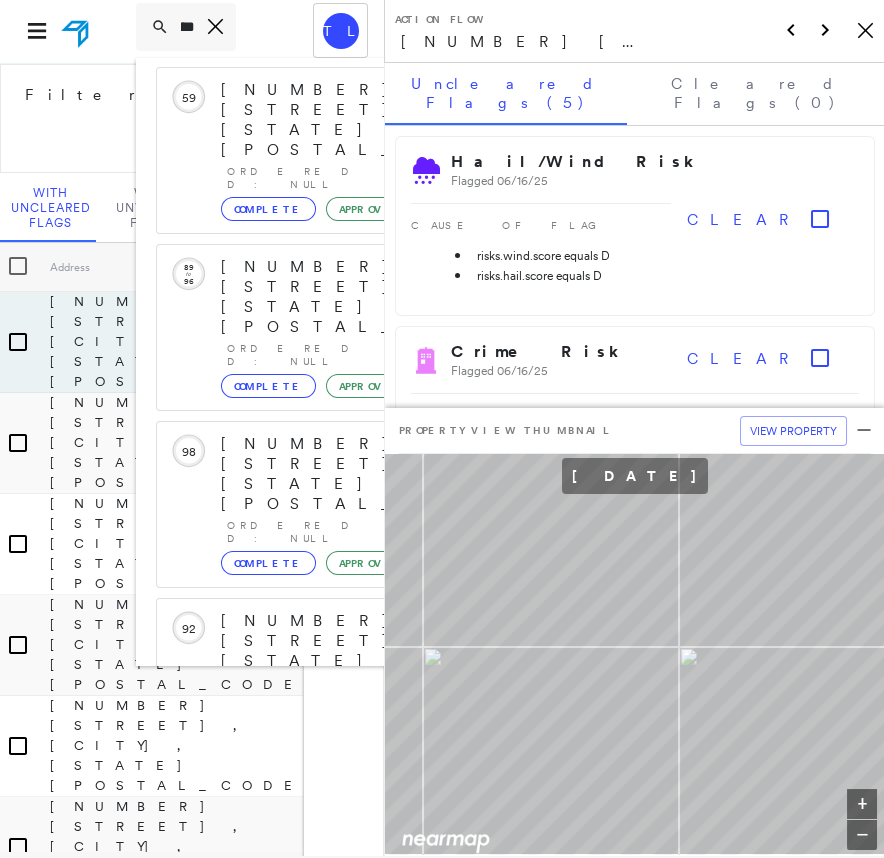 scroll, scrollTop: 0, scrollLeft: 0, axis: both 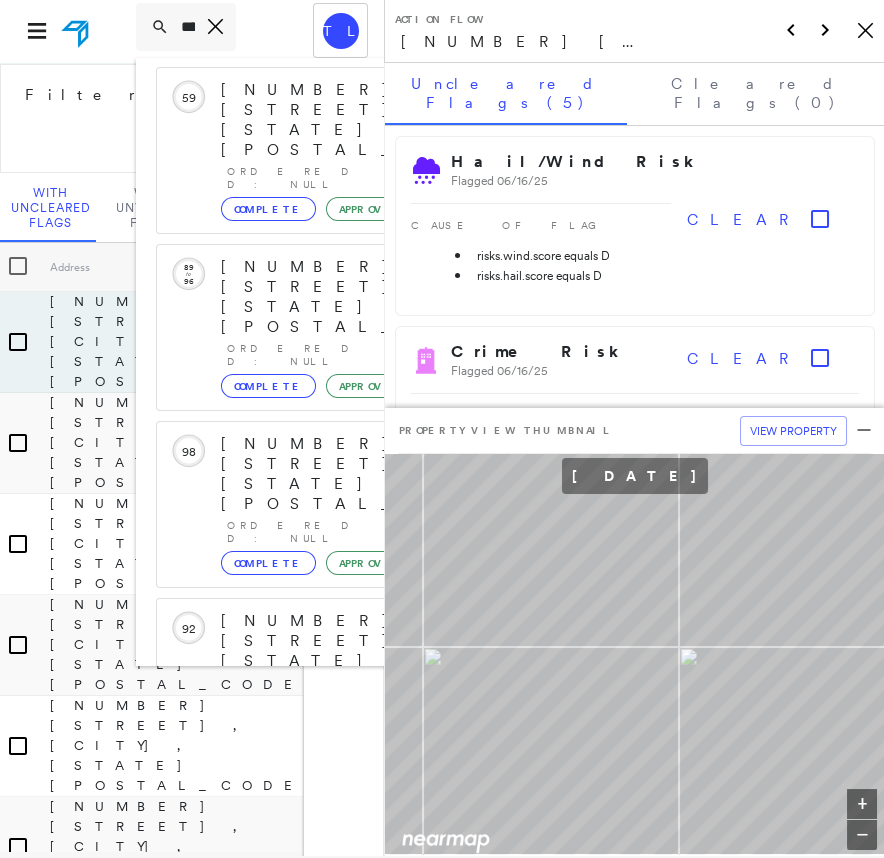 click on "[NUMBER] [STREET], [CITY], [STATE] [POSTAL_CODE]" at bounding box center [381, 953] 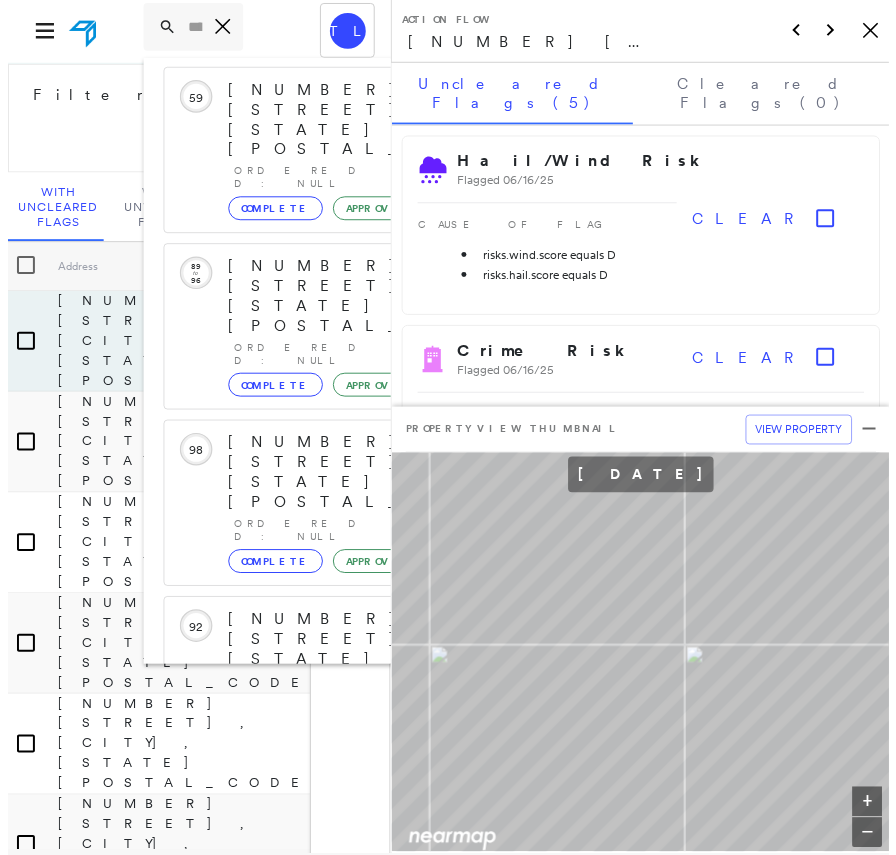 scroll, scrollTop: 0, scrollLeft: 0, axis: both 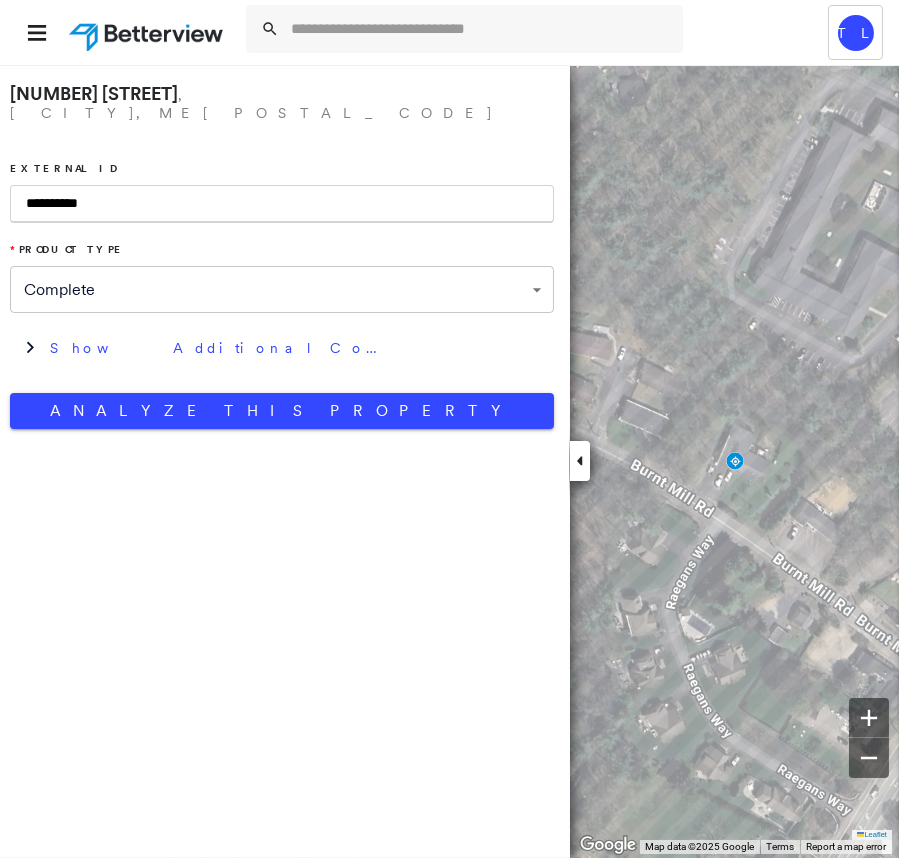 type on "**********" 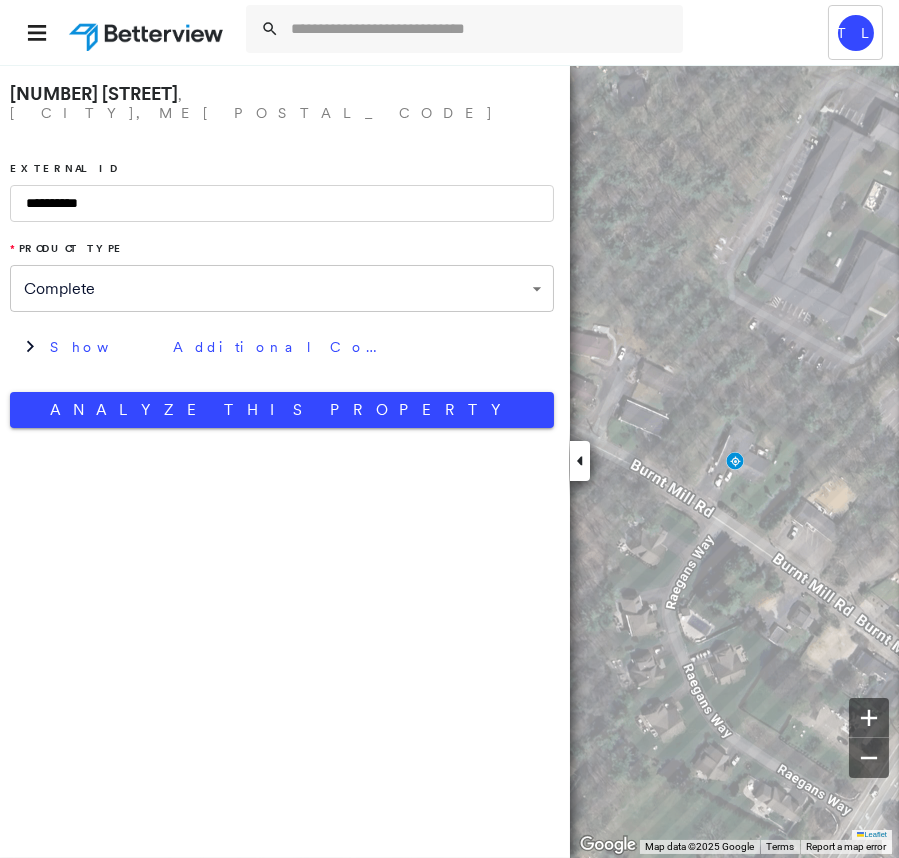 click on "**********" at bounding box center [282, 251] 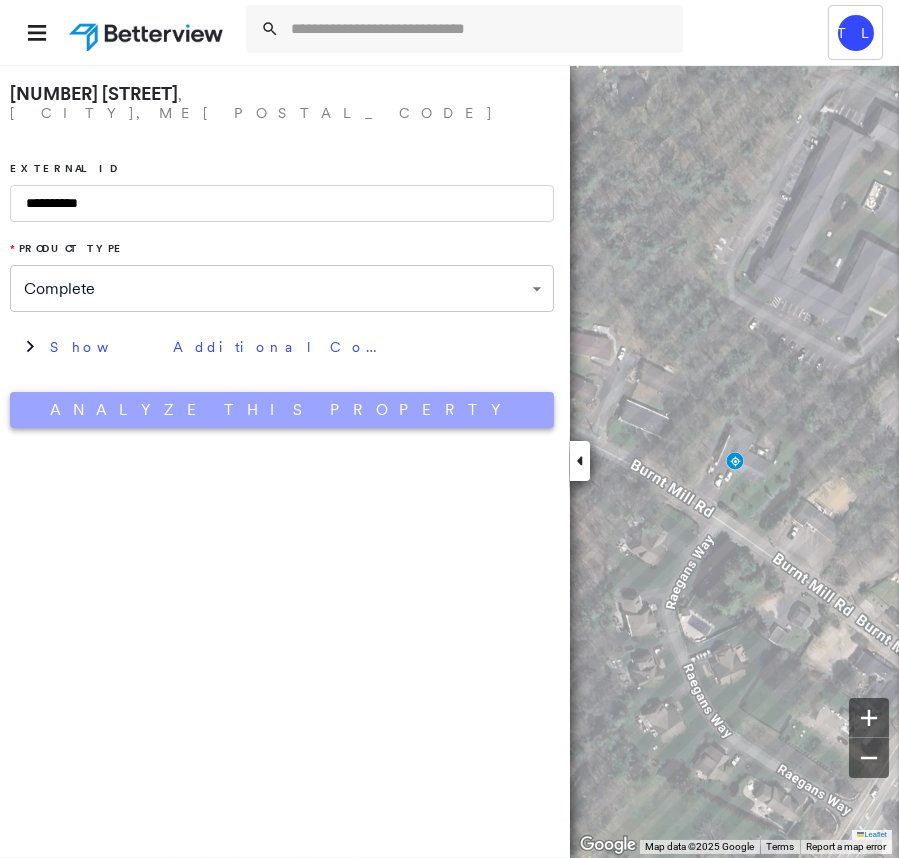 click on "Analyze This Property" at bounding box center [282, 410] 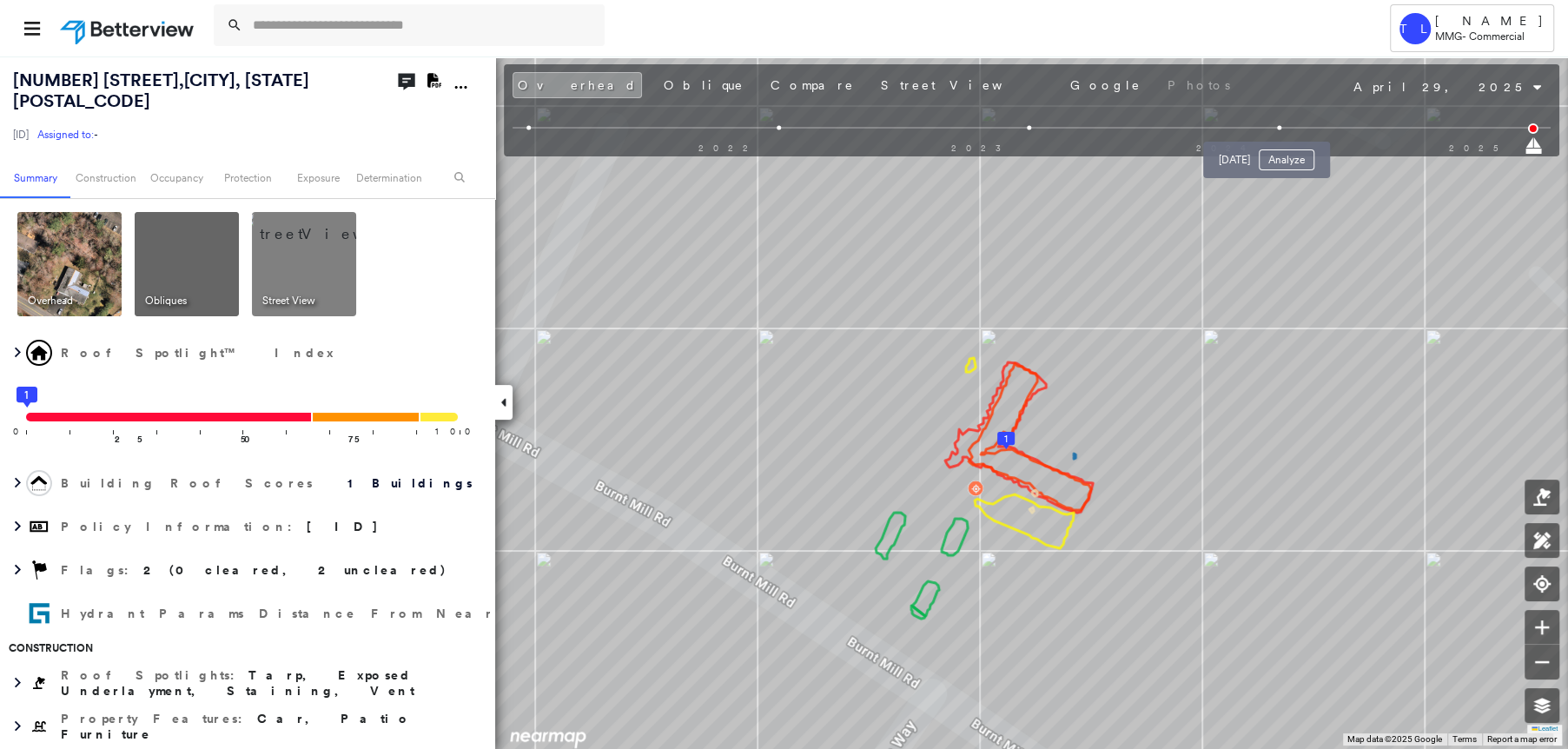 click at bounding box center [1279, 128] 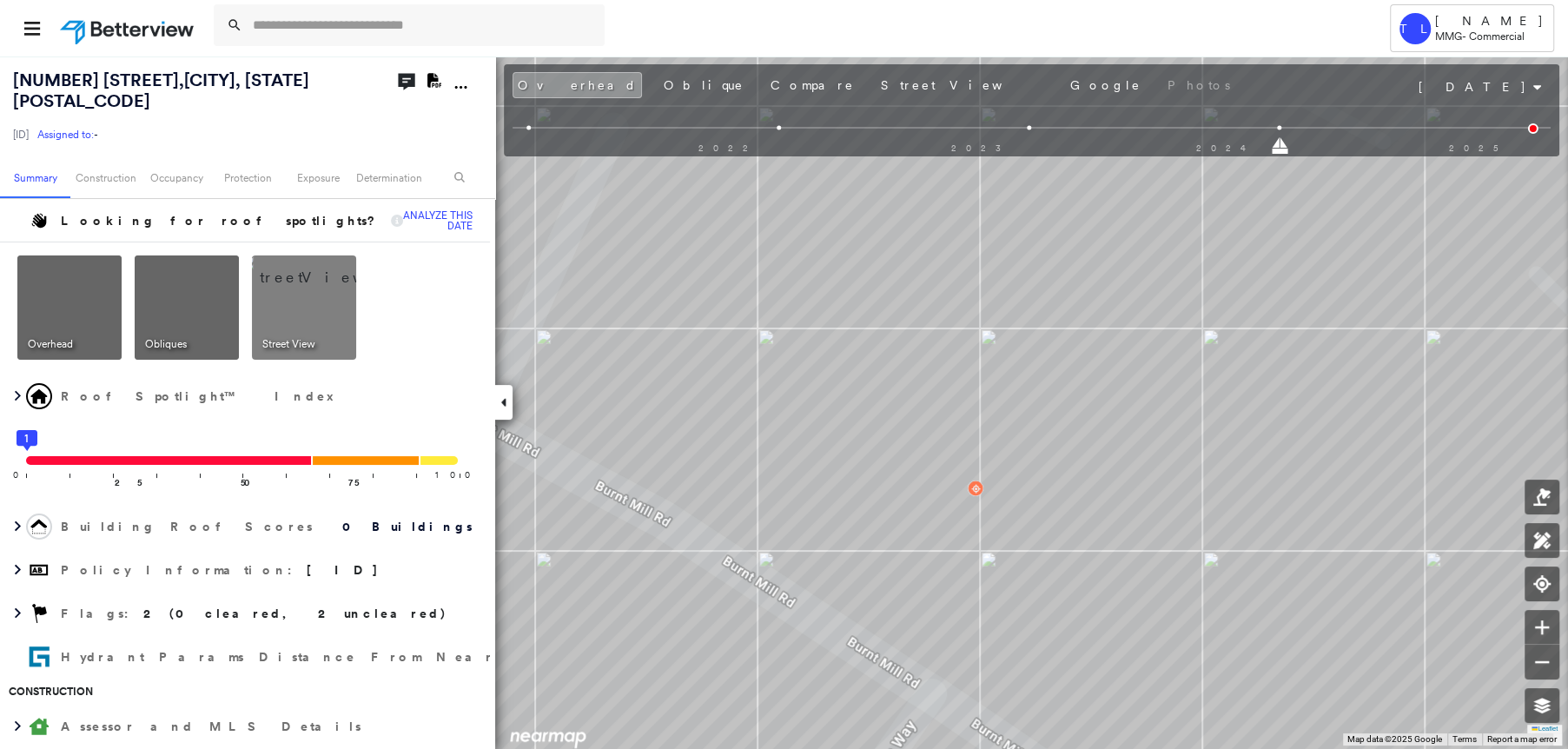 click 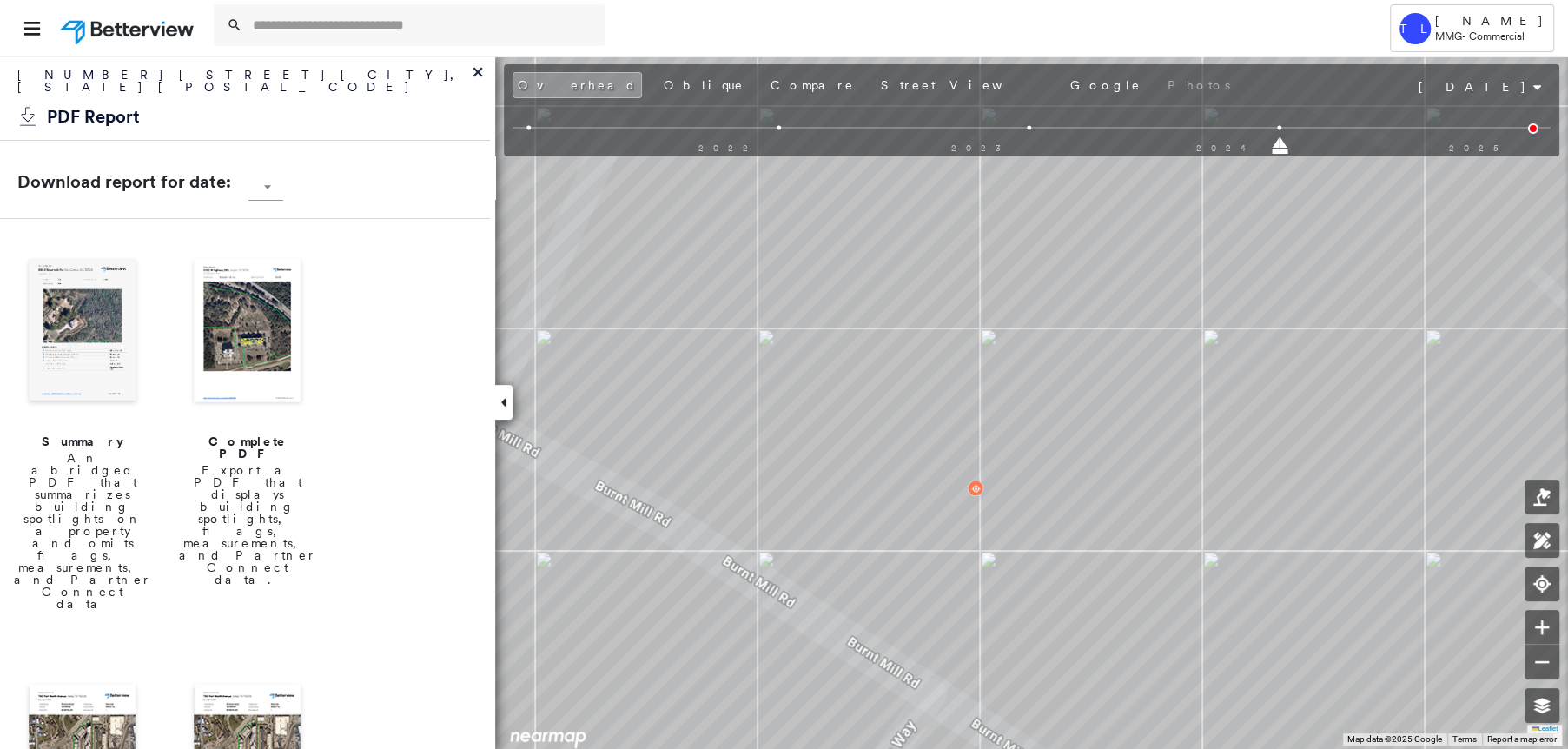 click at bounding box center [248, 332] 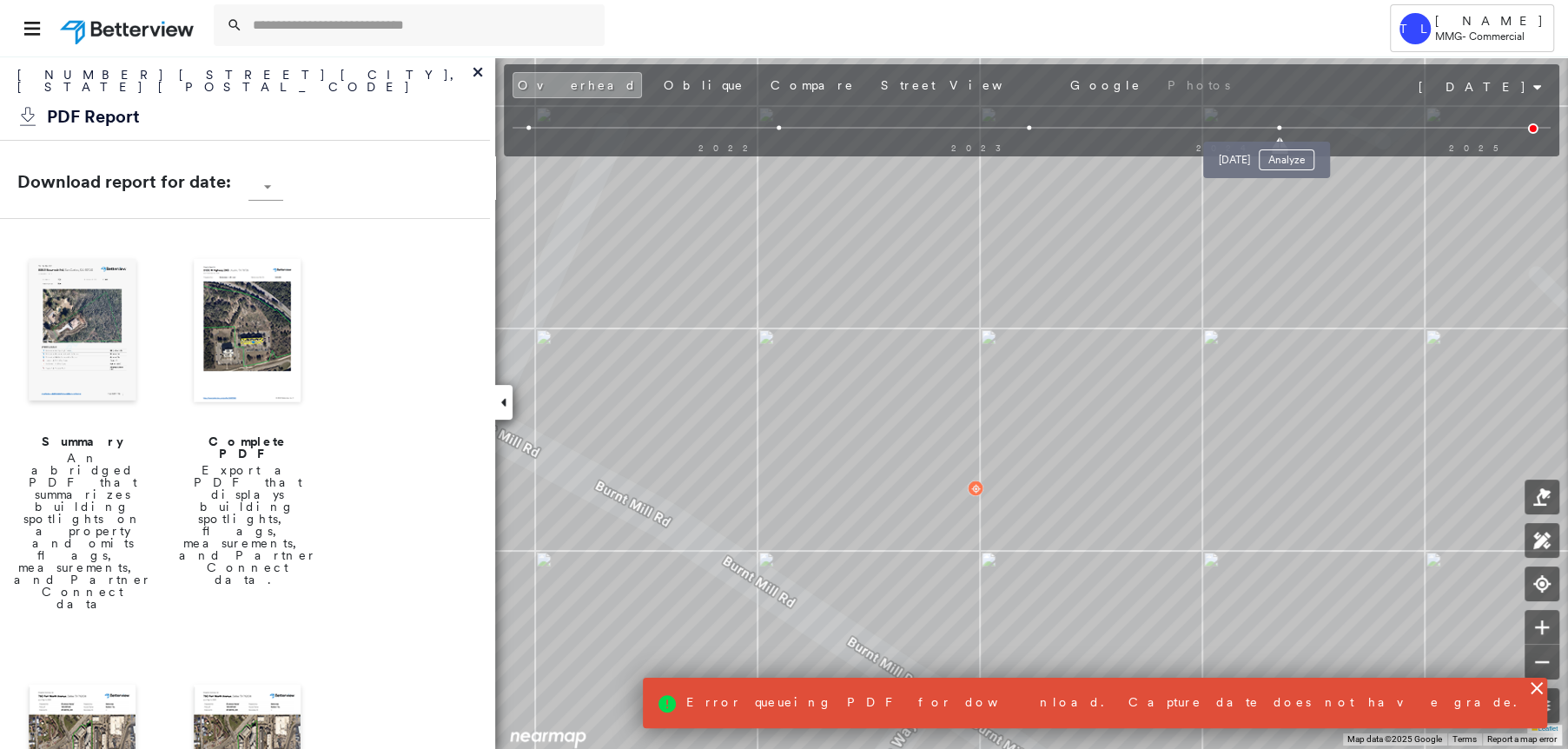 drag, startPoint x: 1278, startPoint y: 123, endPoint x: 1248, endPoint y: 154, distance: 43.13931 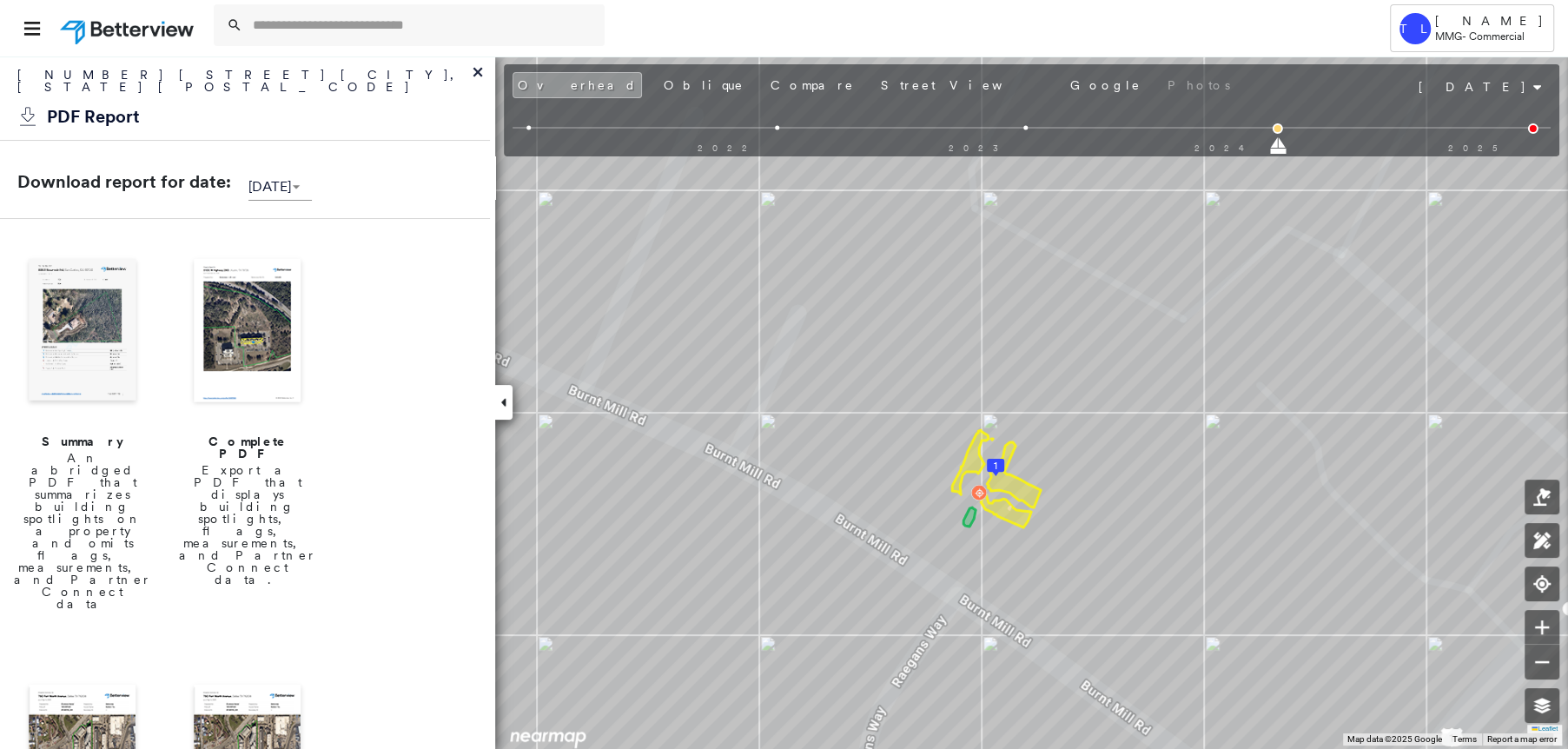 click 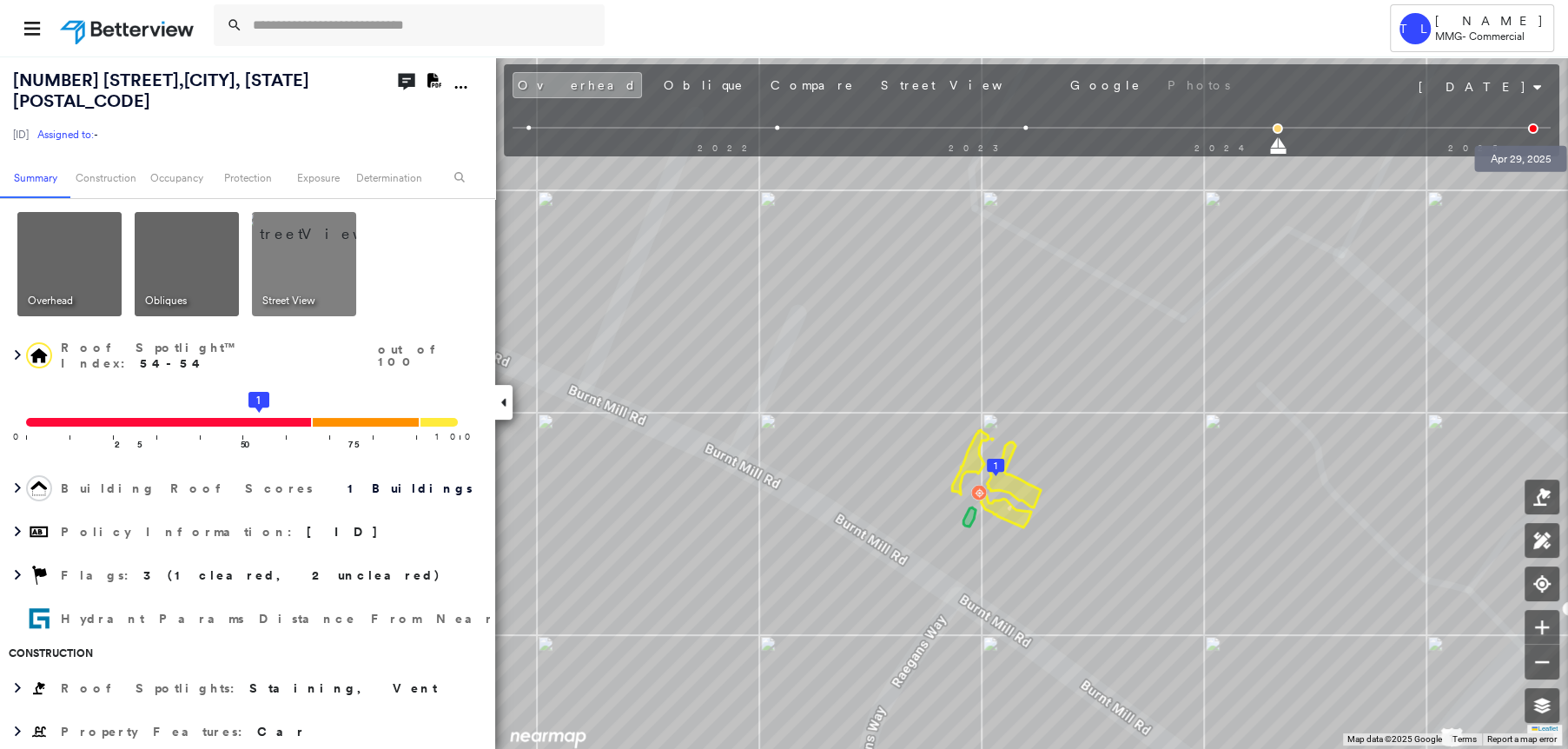 click at bounding box center [1533, 129] 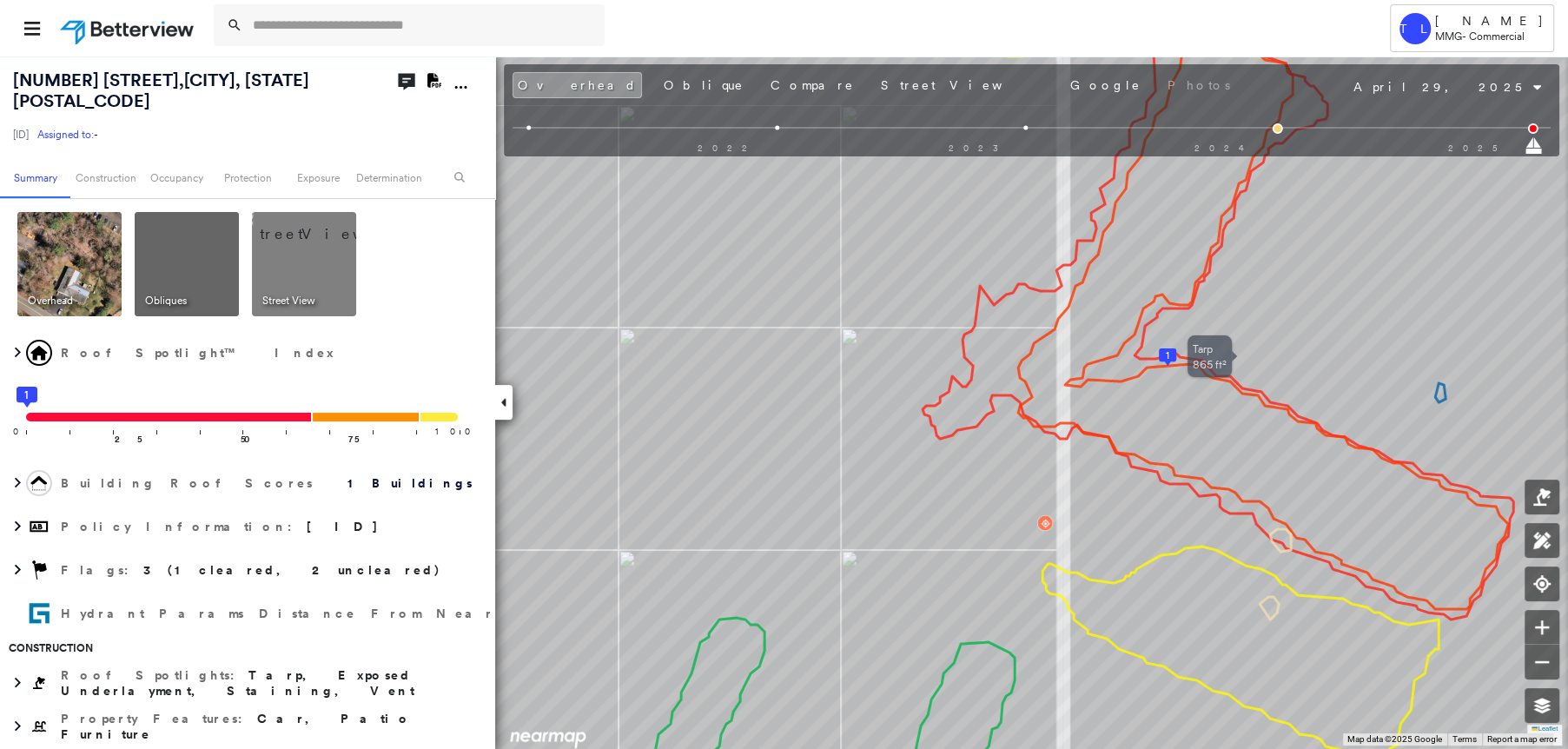drag, startPoint x: 1207, startPoint y: 360, endPoint x: 1085, endPoint y: 366, distance: 122.14745 